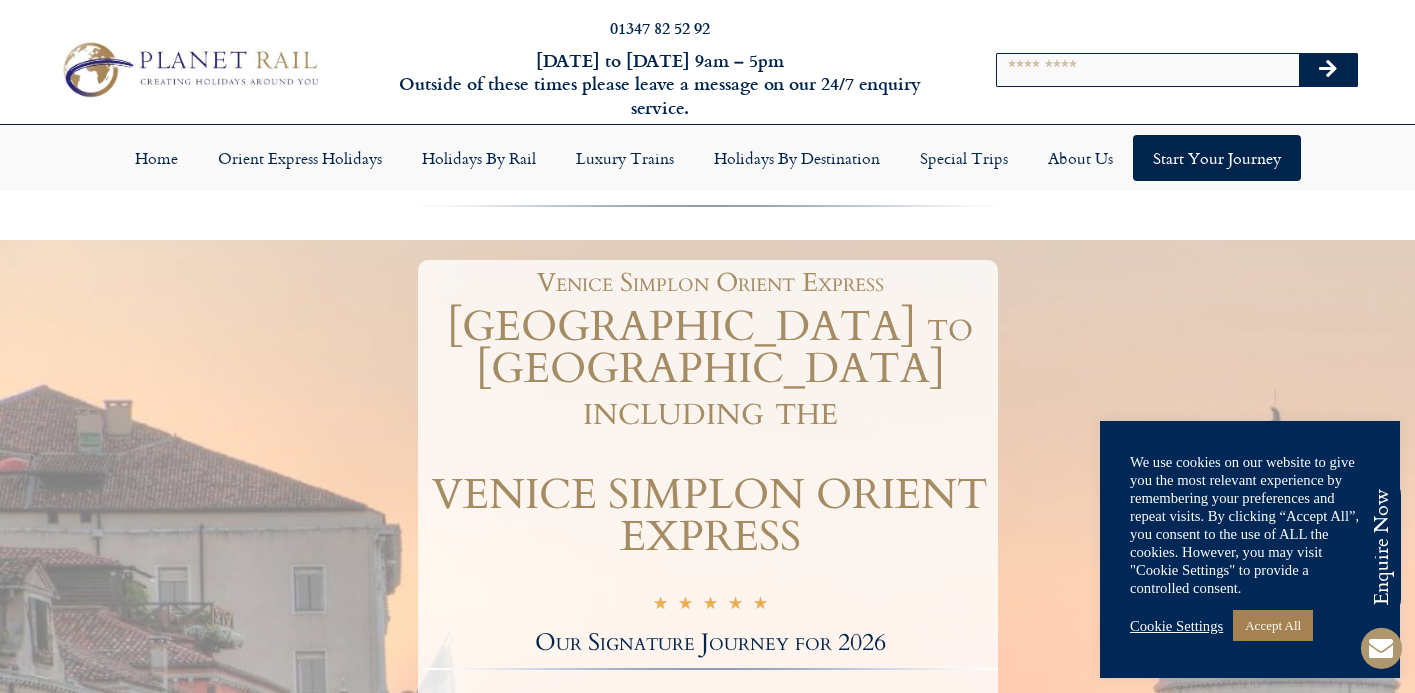 scroll, scrollTop: 0, scrollLeft: 0, axis: both 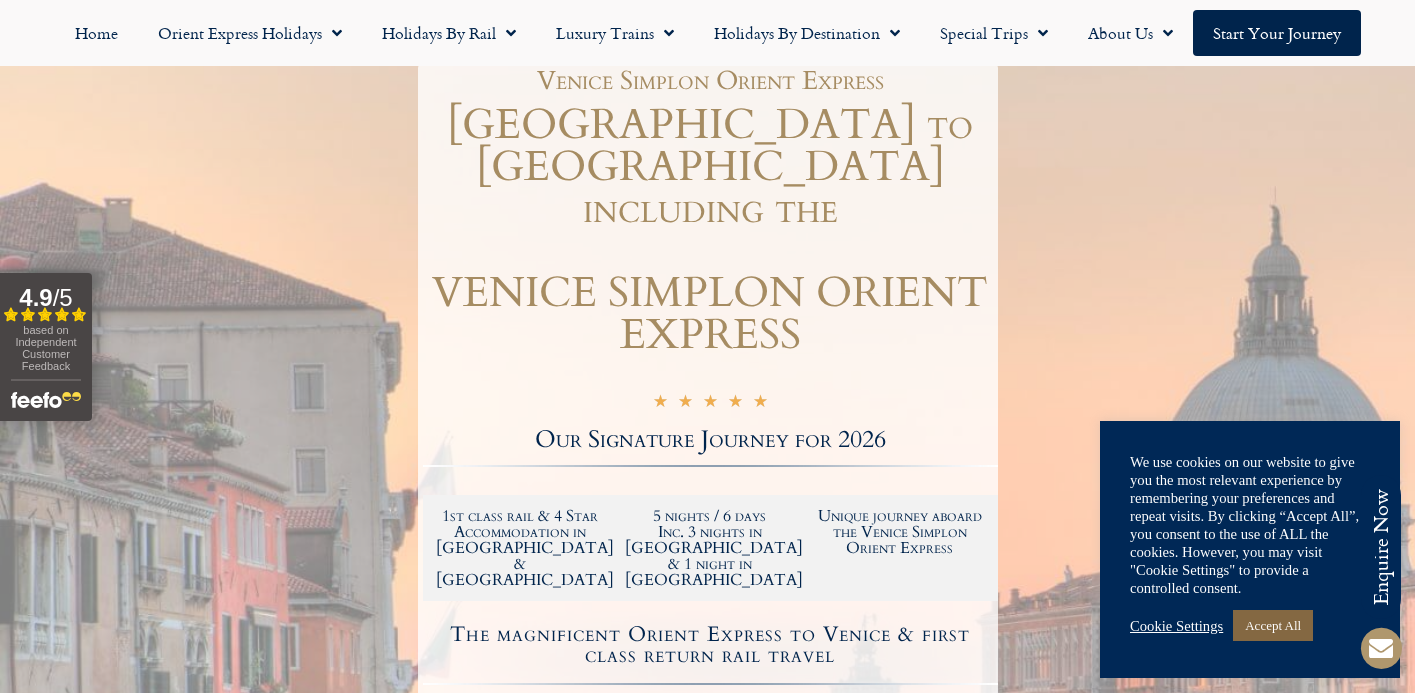click on "Accept All" at bounding box center [1273, 625] 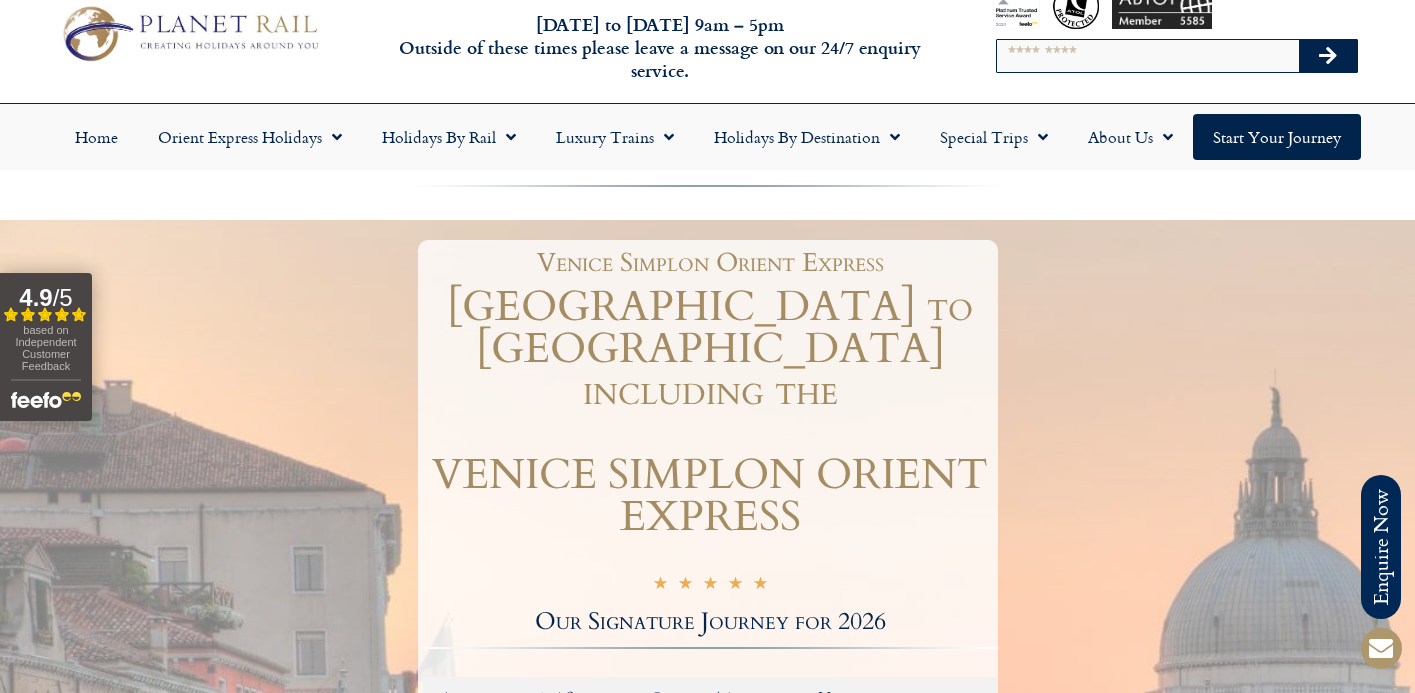 scroll, scrollTop: 0, scrollLeft: 0, axis: both 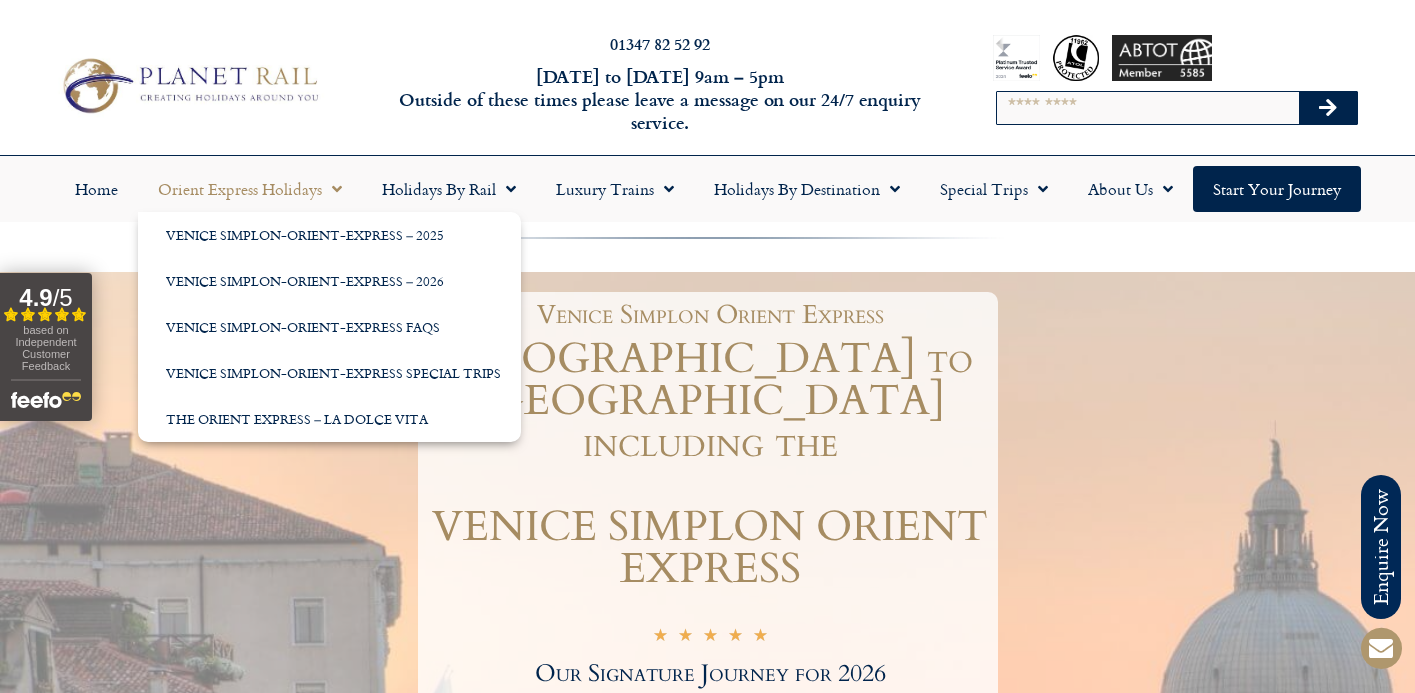 click 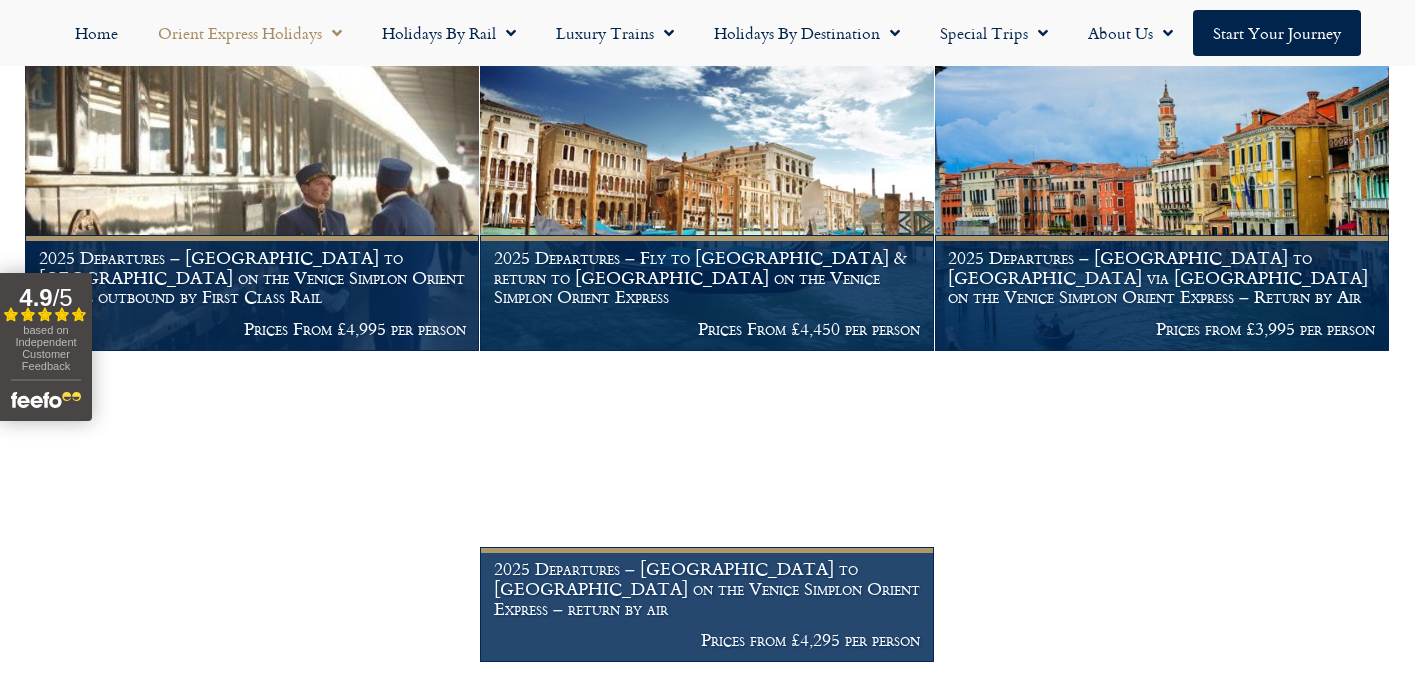 scroll, scrollTop: 2922, scrollLeft: 0, axis: vertical 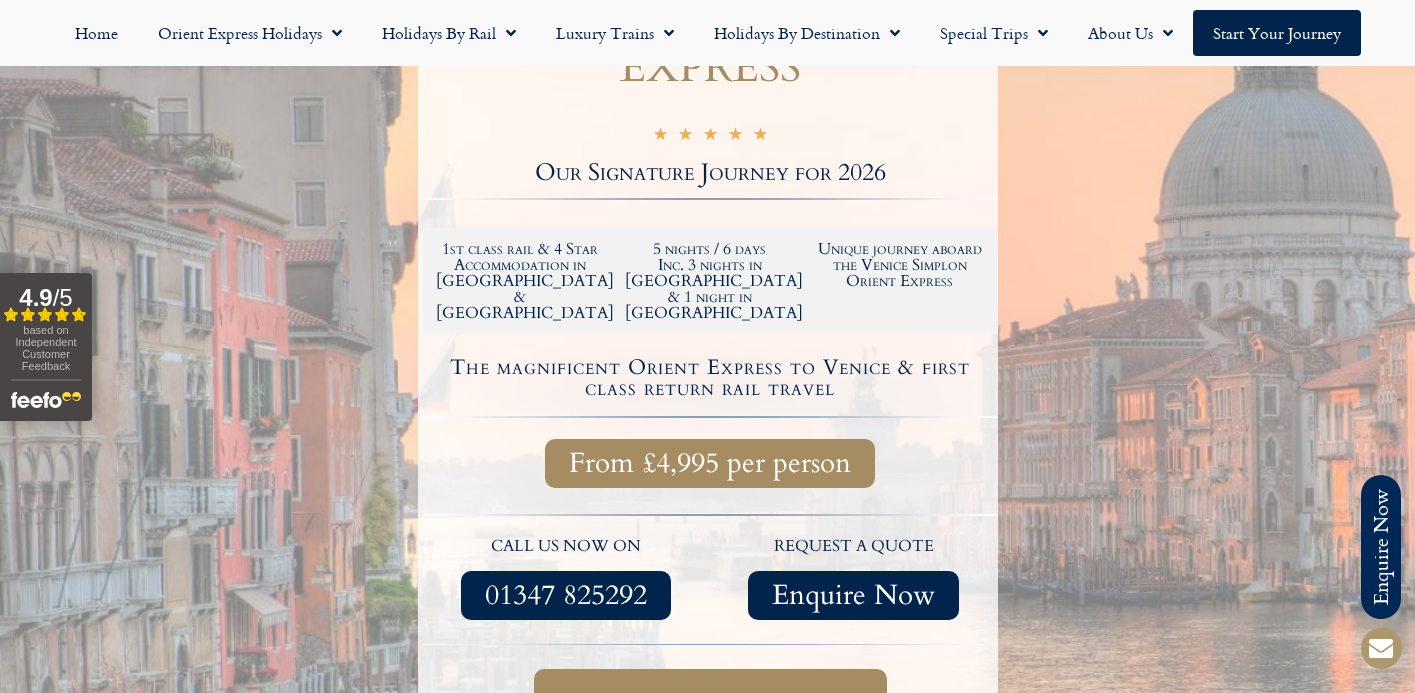 click on "Full itinerary & dates" at bounding box center [710, 701] 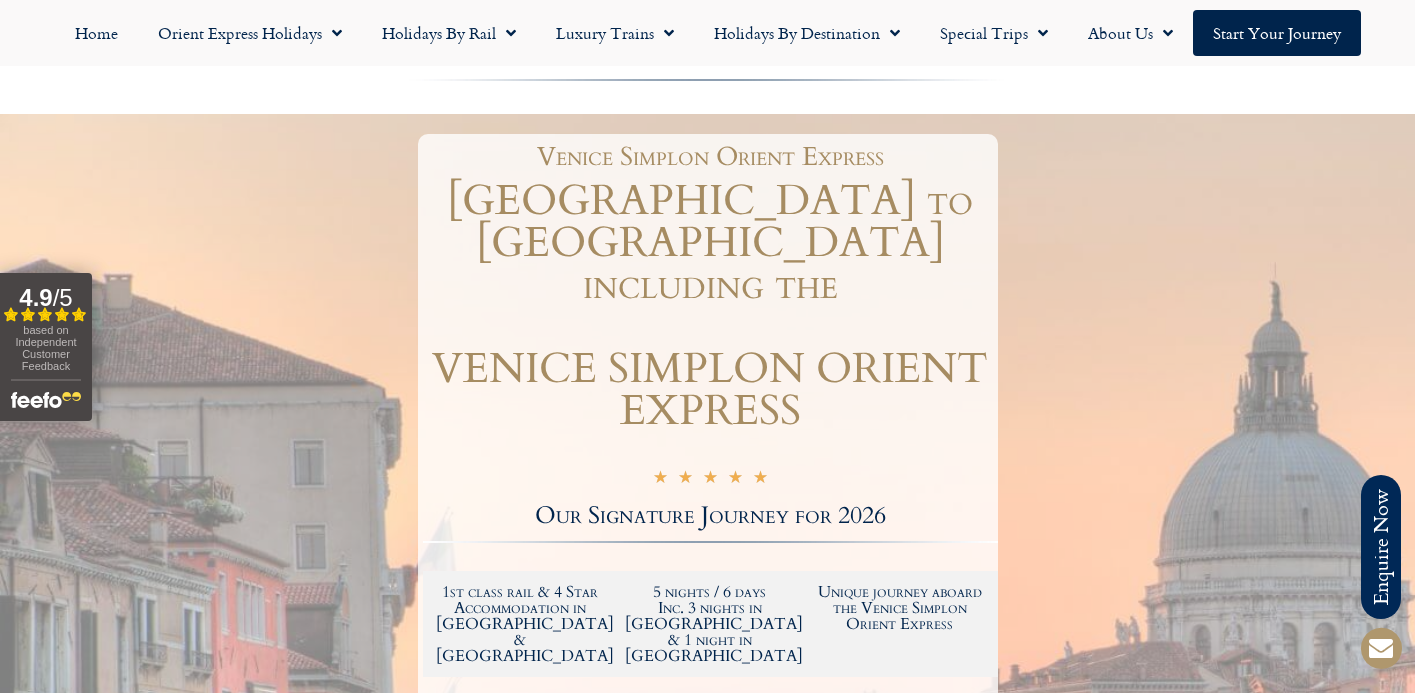 scroll, scrollTop: 0, scrollLeft: 0, axis: both 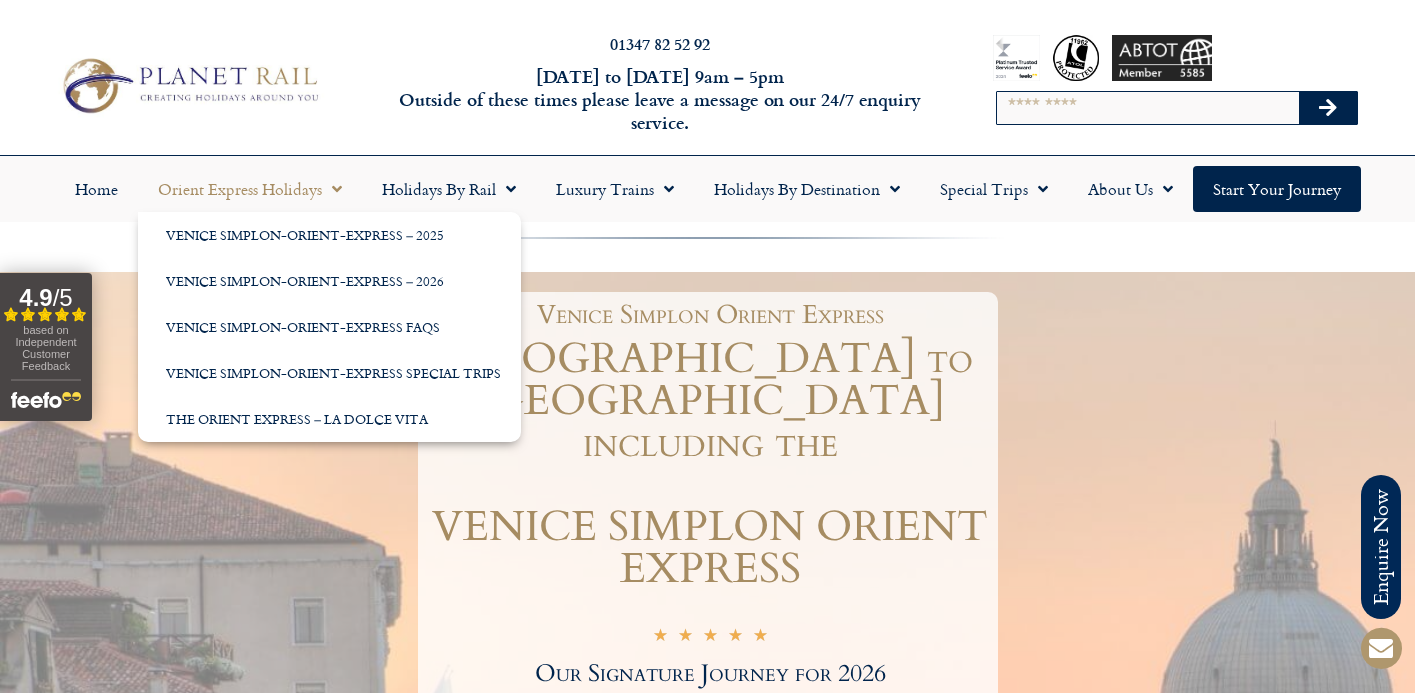 click 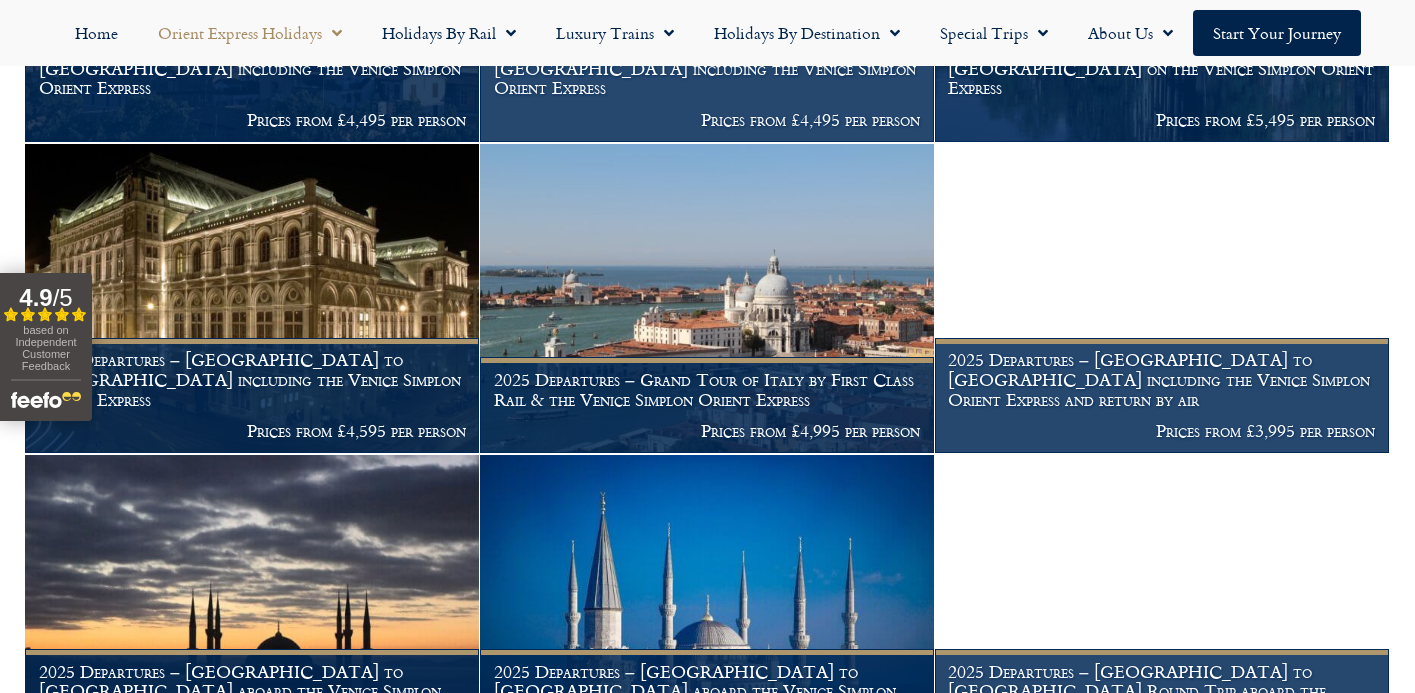 scroll, scrollTop: 1882, scrollLeft: 0, axis: vertical 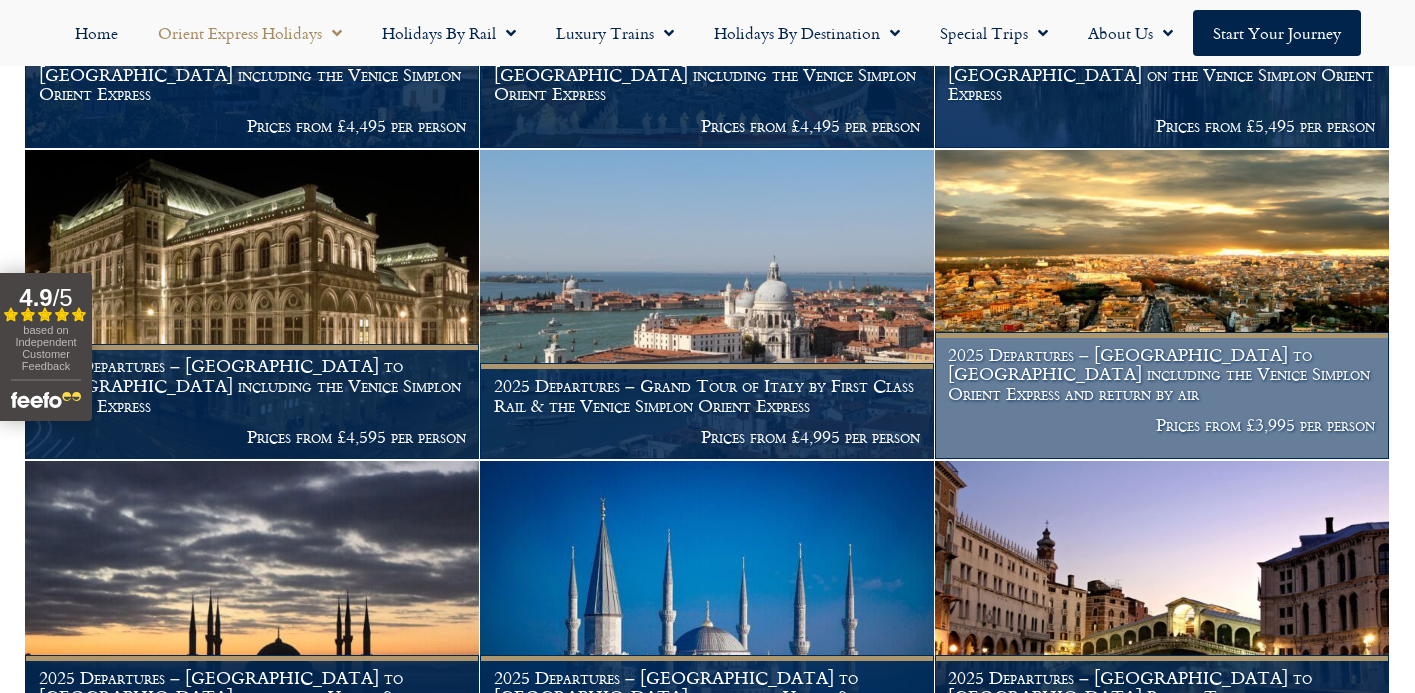 click at bounding box center [1162, 304] 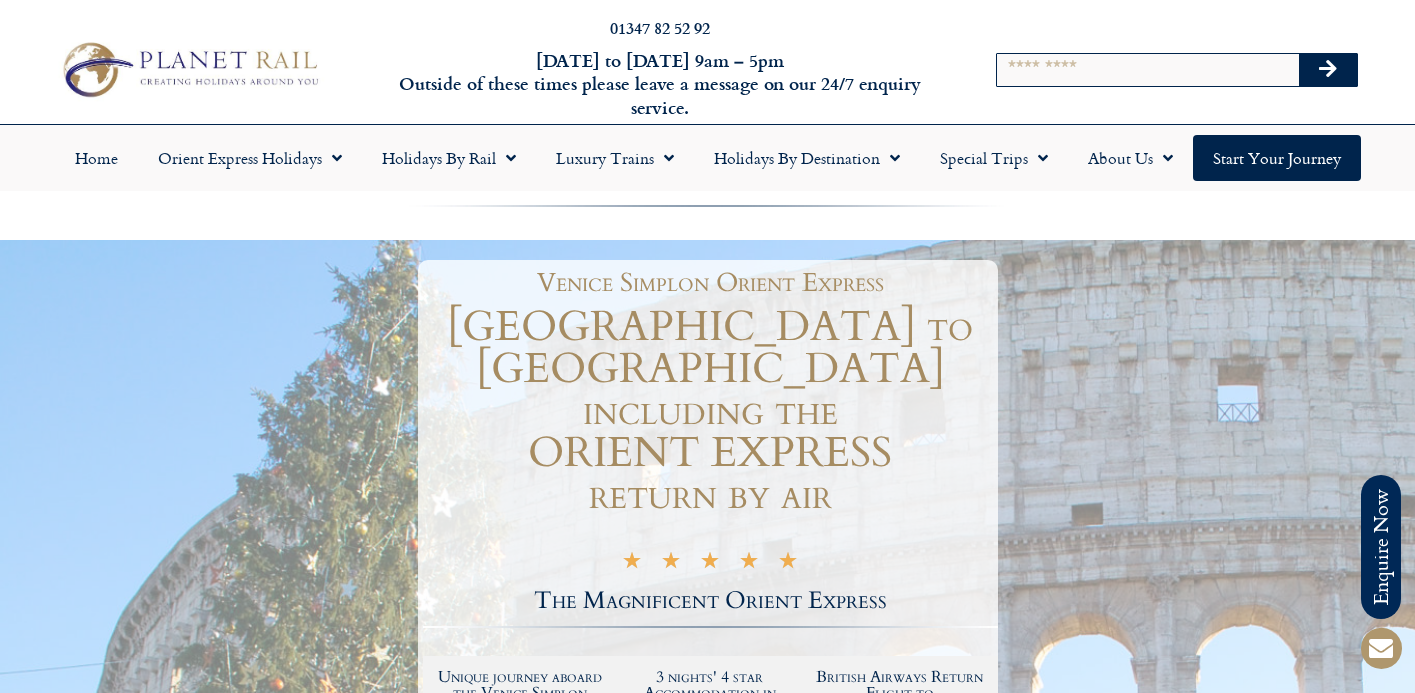 scroll, scrollTop: 0, scrollLeft: 0, axis: both 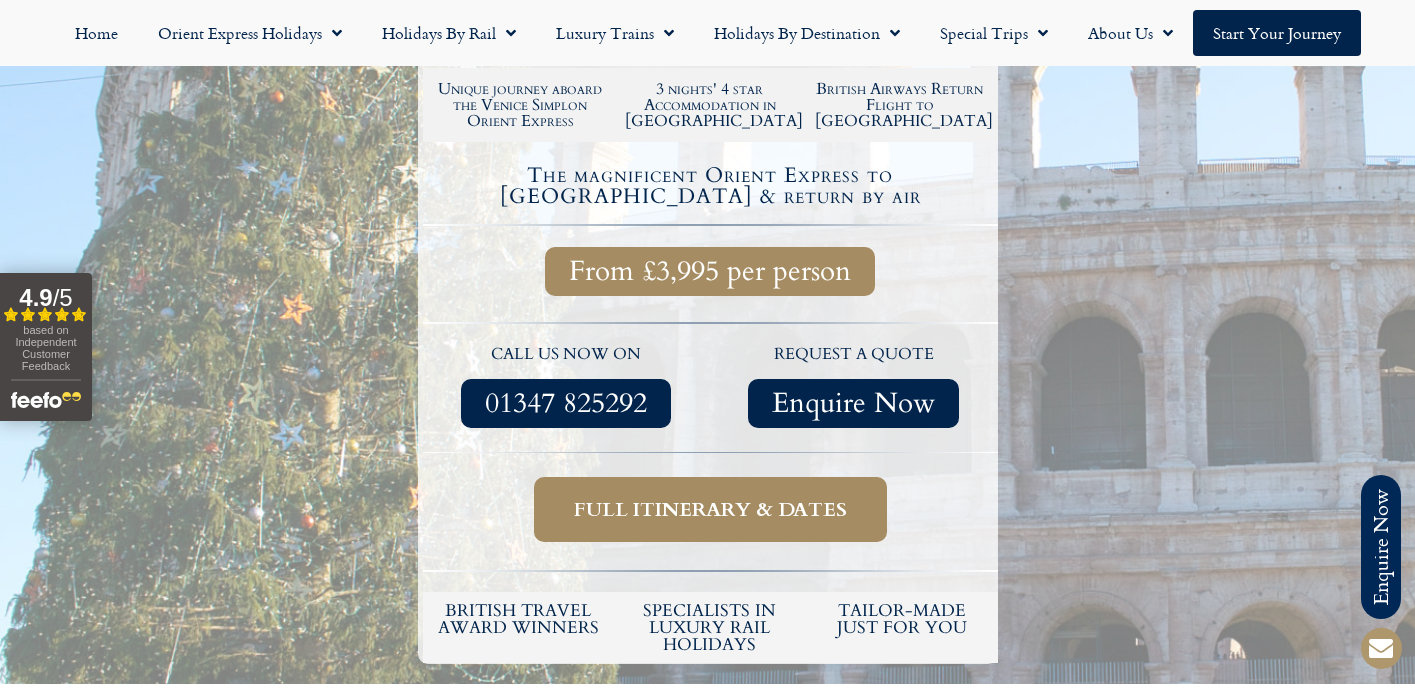 click on "Full itinerary & dates" at bounding box center (710, 509) 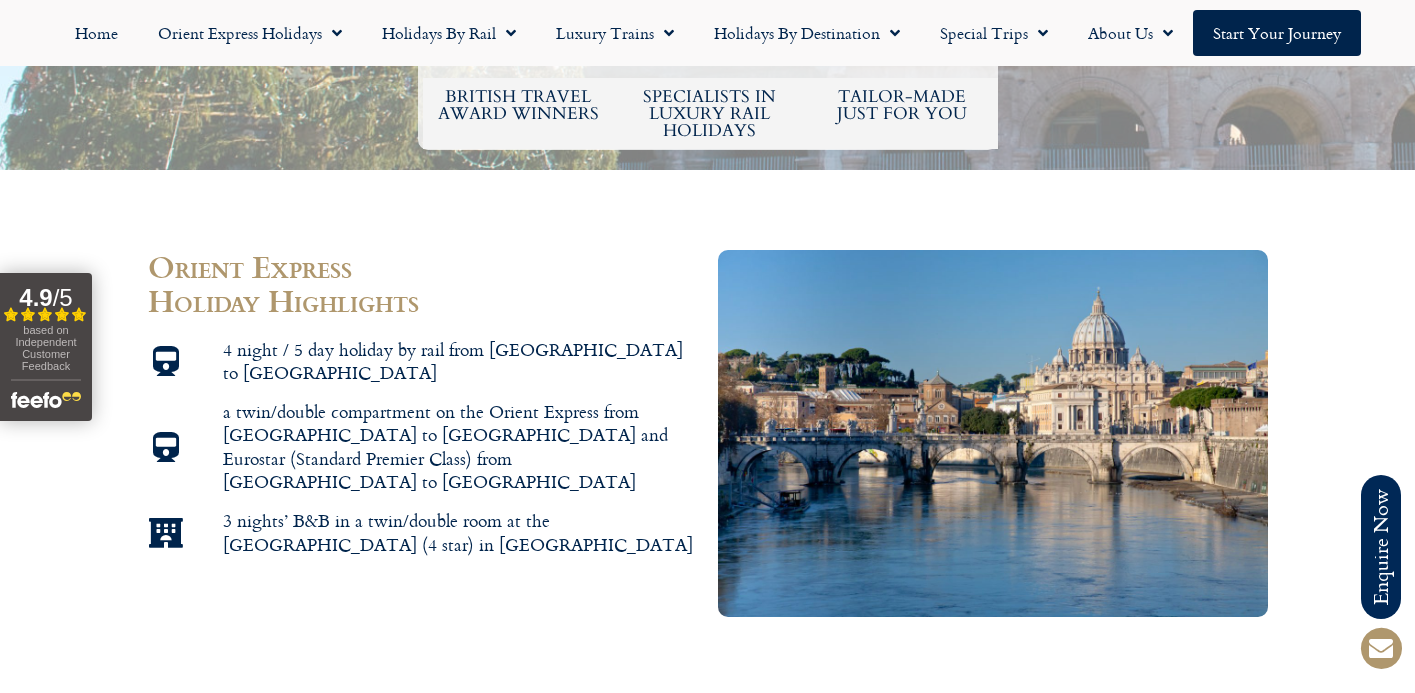 scroll, scrollTop: 1131, scrollLeft: 0, axis: vertical 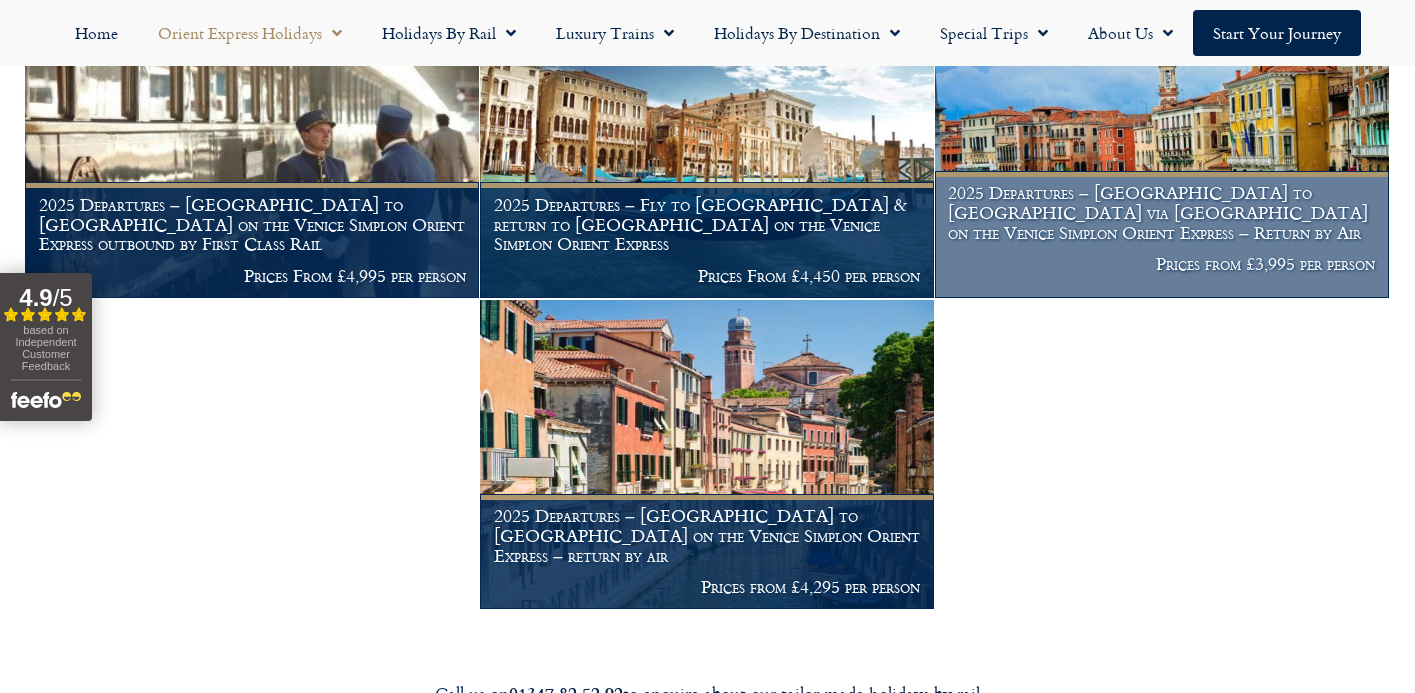 click on "Prices from £3,995 per person" at bounding box center [1161, 264] 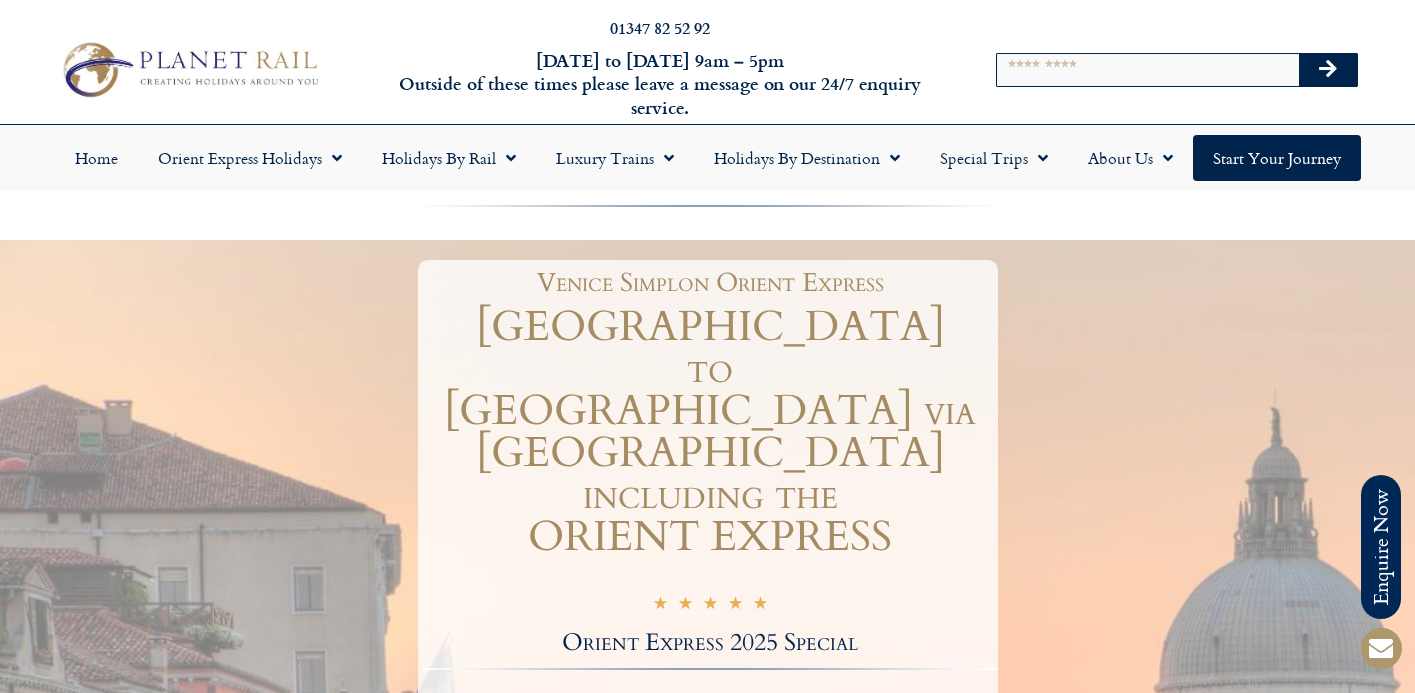 scroll, scrollTop: 0, scrollLeft: 0, axis: both 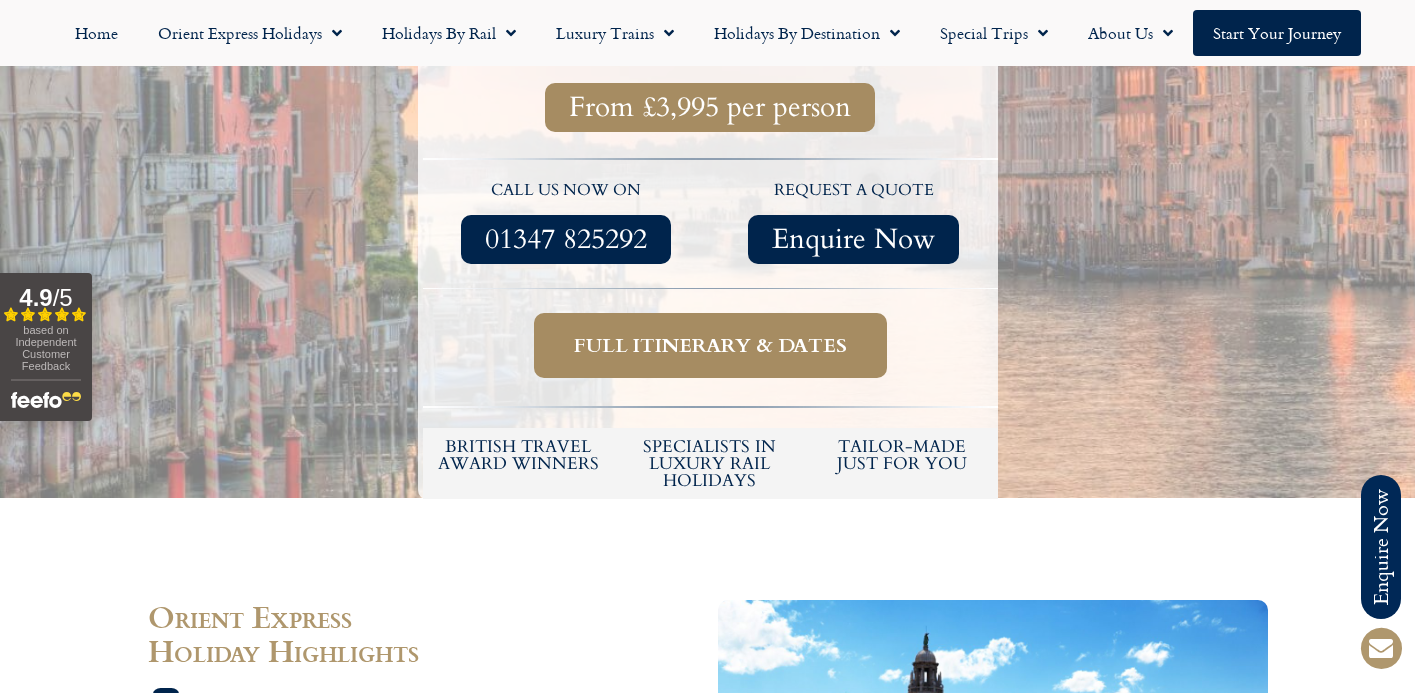 click on "Full itinerary & dates" at bounding box center (710, 345) 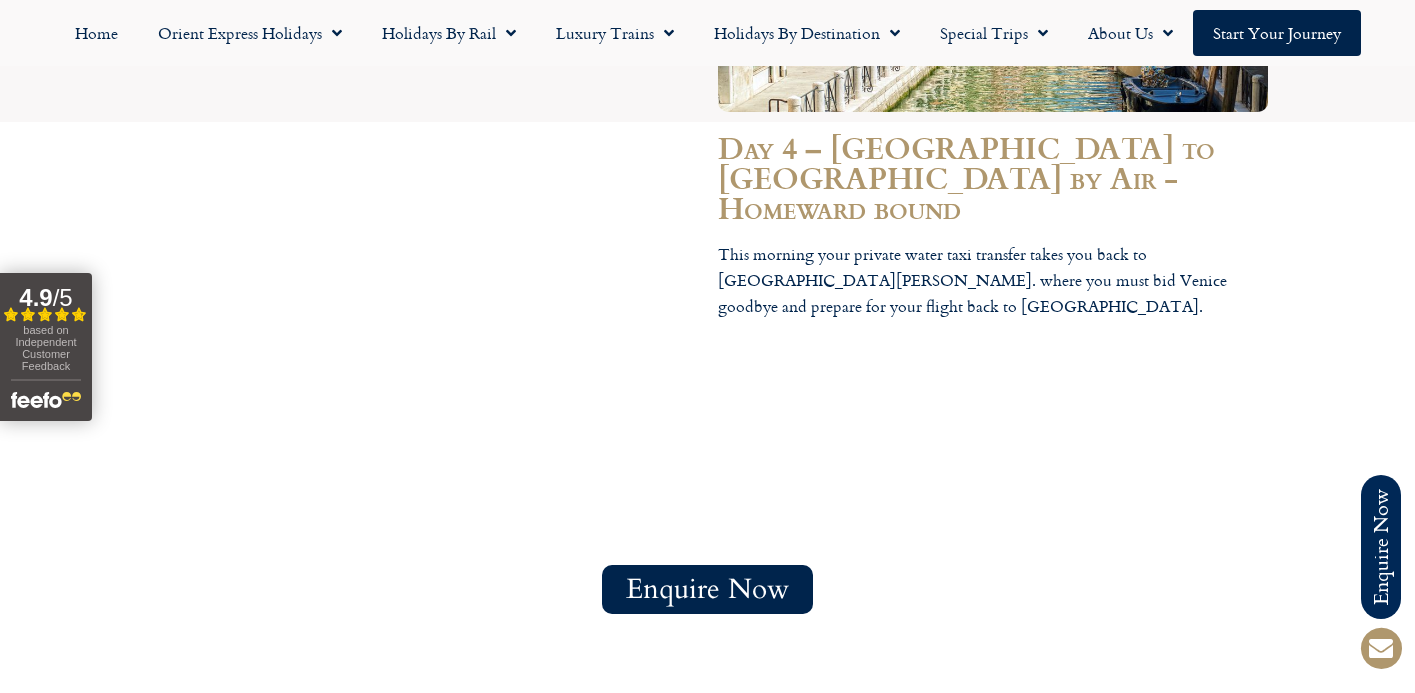 scroll, scrollTop: 5171, scrollLeft: 0, axis: vertical 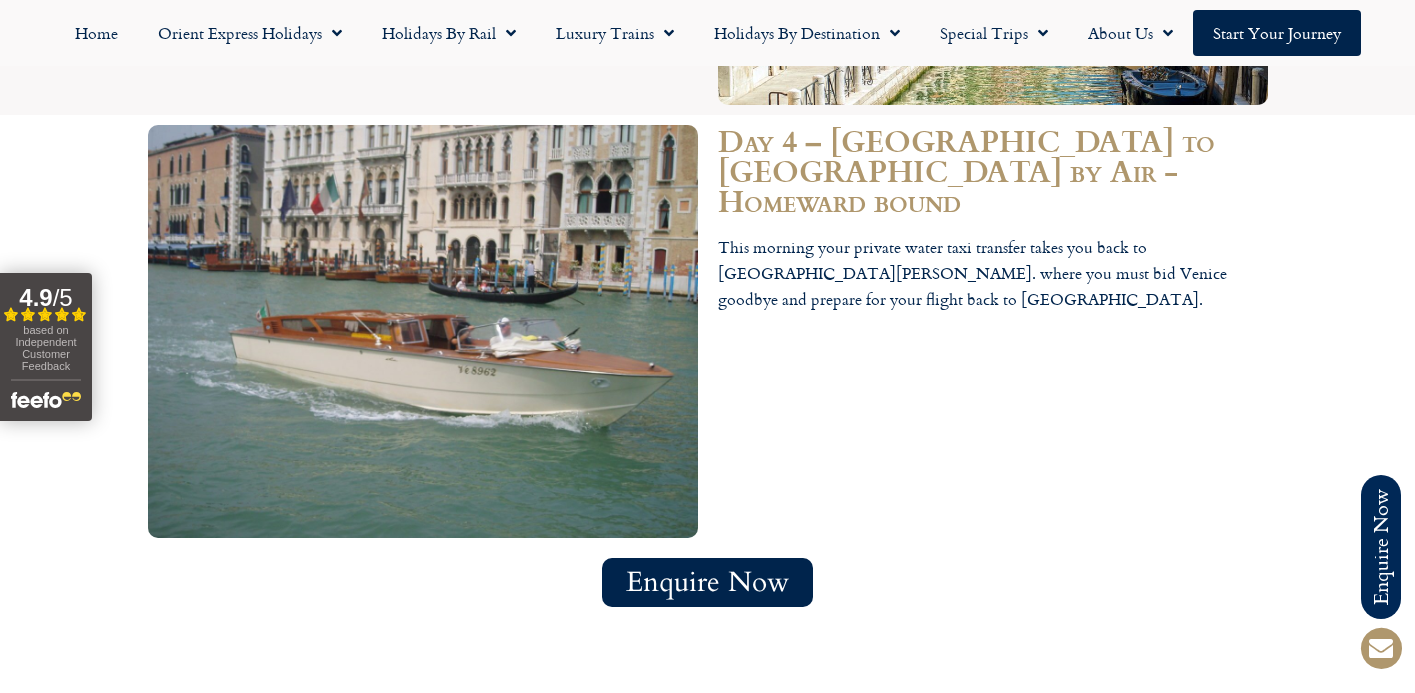 click on "Enquire Now" at bounding box center (707, 582) 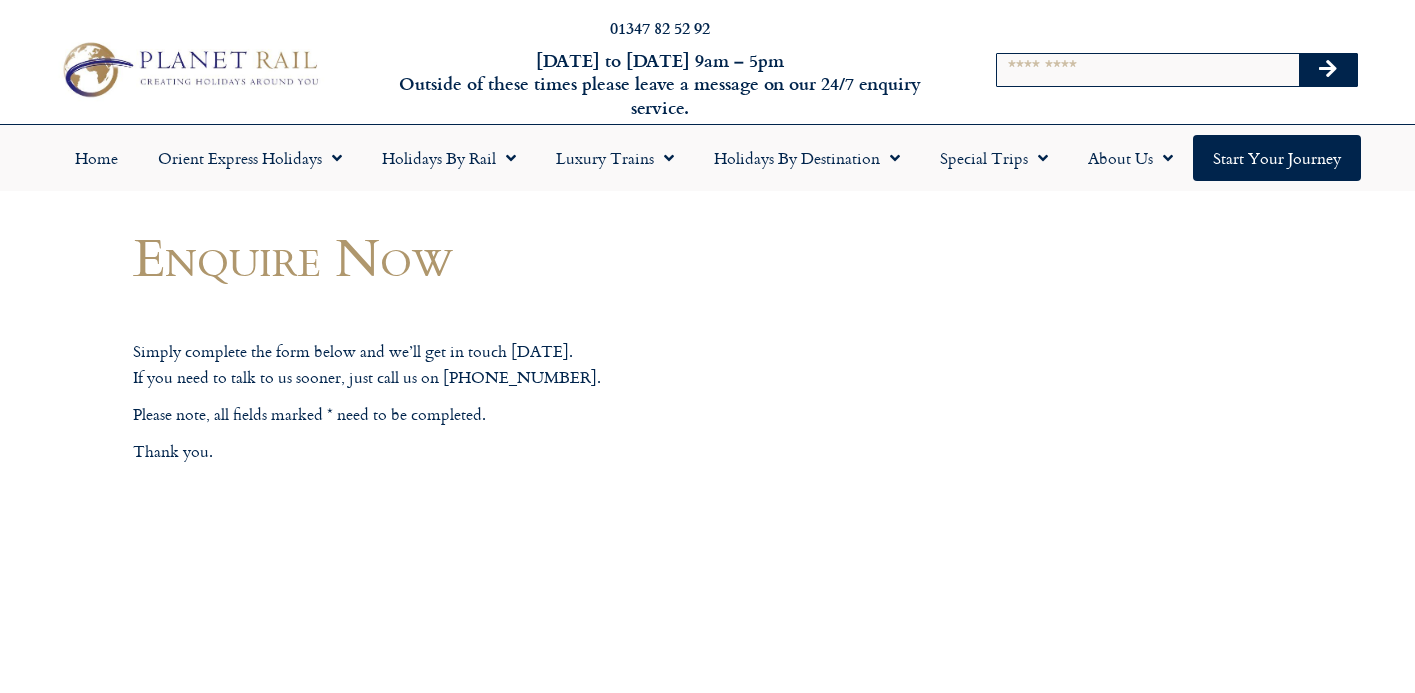 scroll, scrollTop: 0, scrollLeft: 0, axis: both 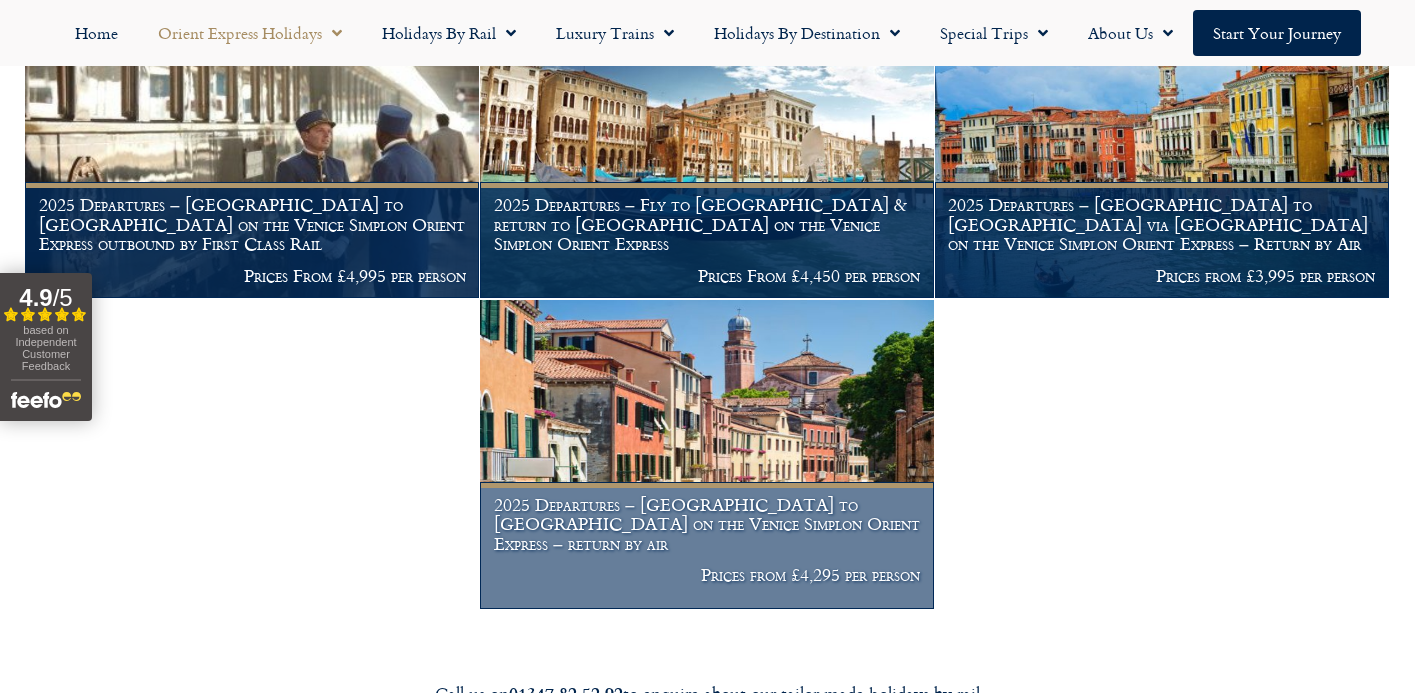 click at bounding box center (707, 454) 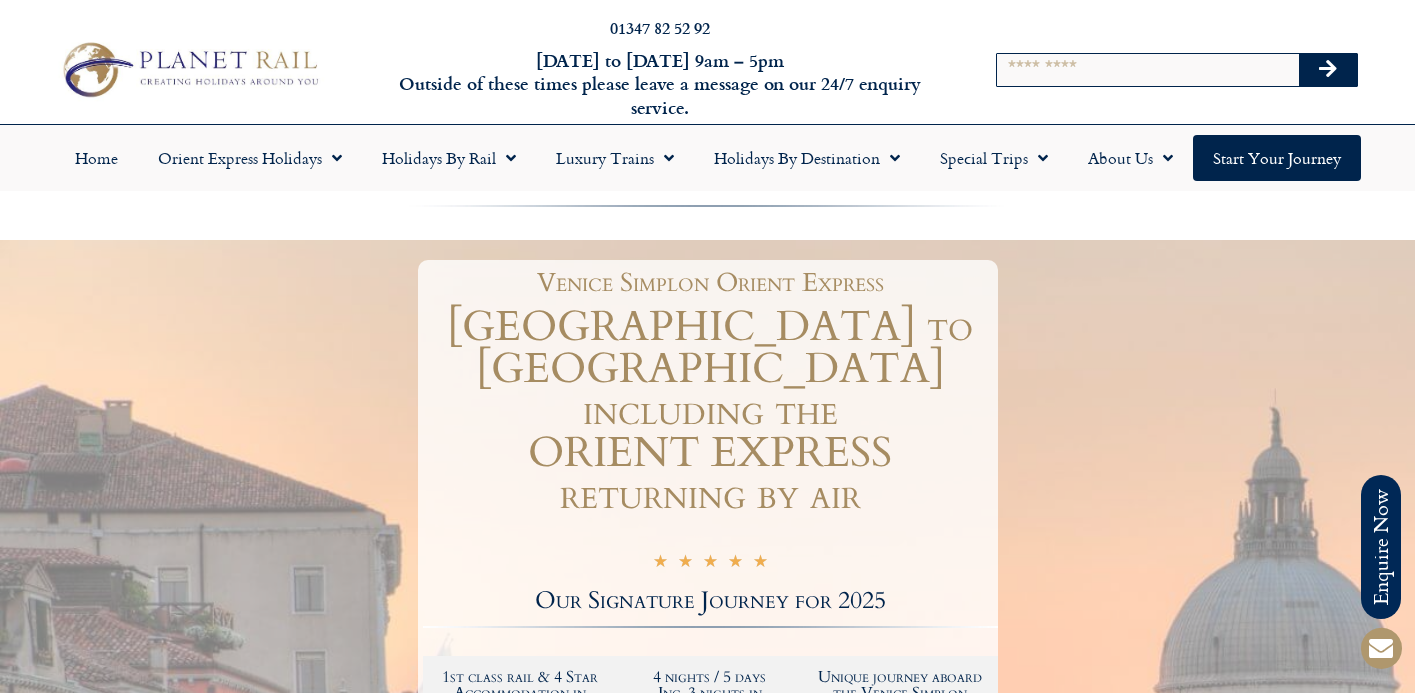 scroll, scrollTop: 0, scrollLeft: 0, axis: both 